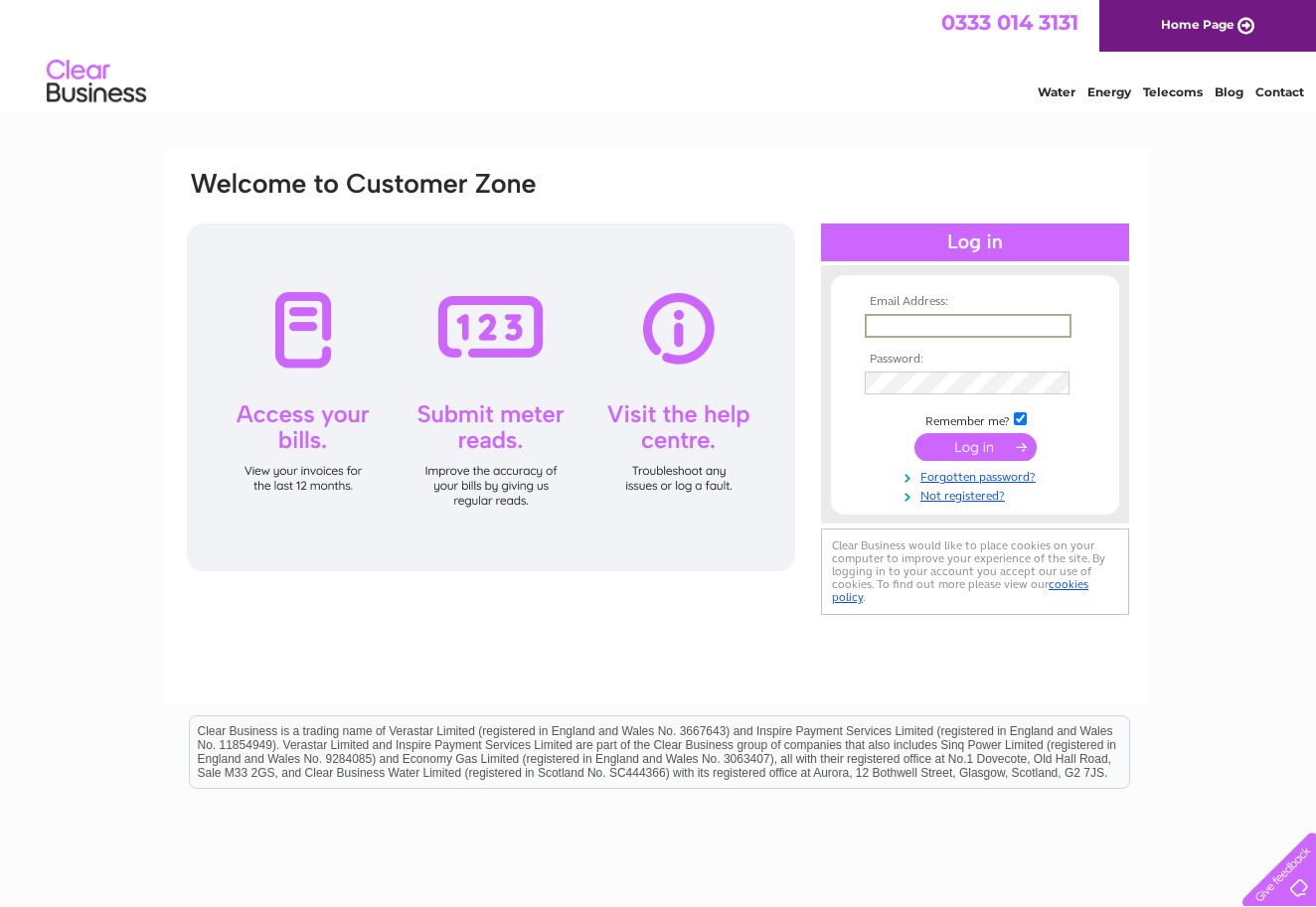 scroll, scrollTop: 0, scrollLeft: 0, axis: both 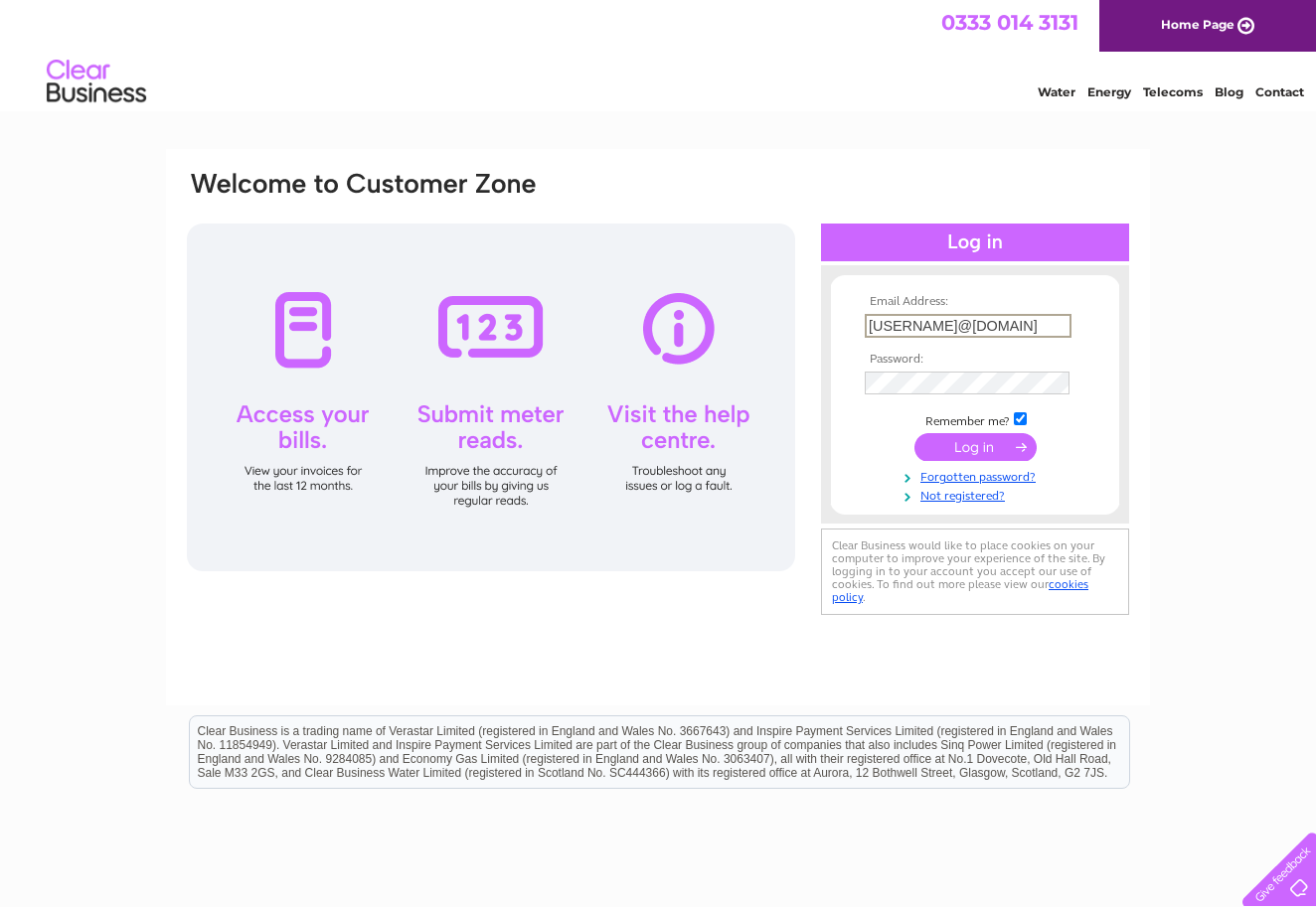 click at bounding box center (975, 447) 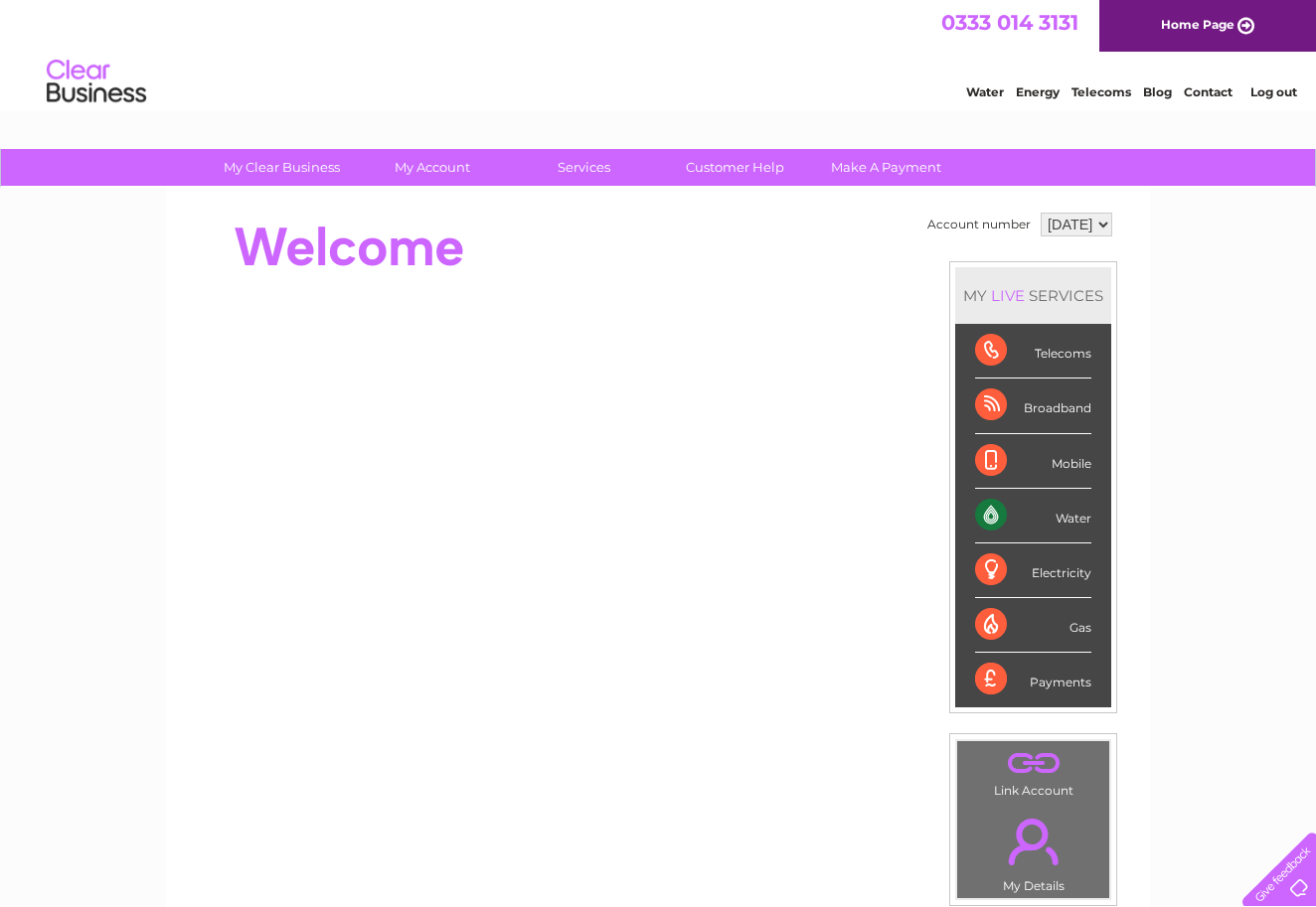 scroll, scrollTop: 0, scrollLeft: 0, axis: both 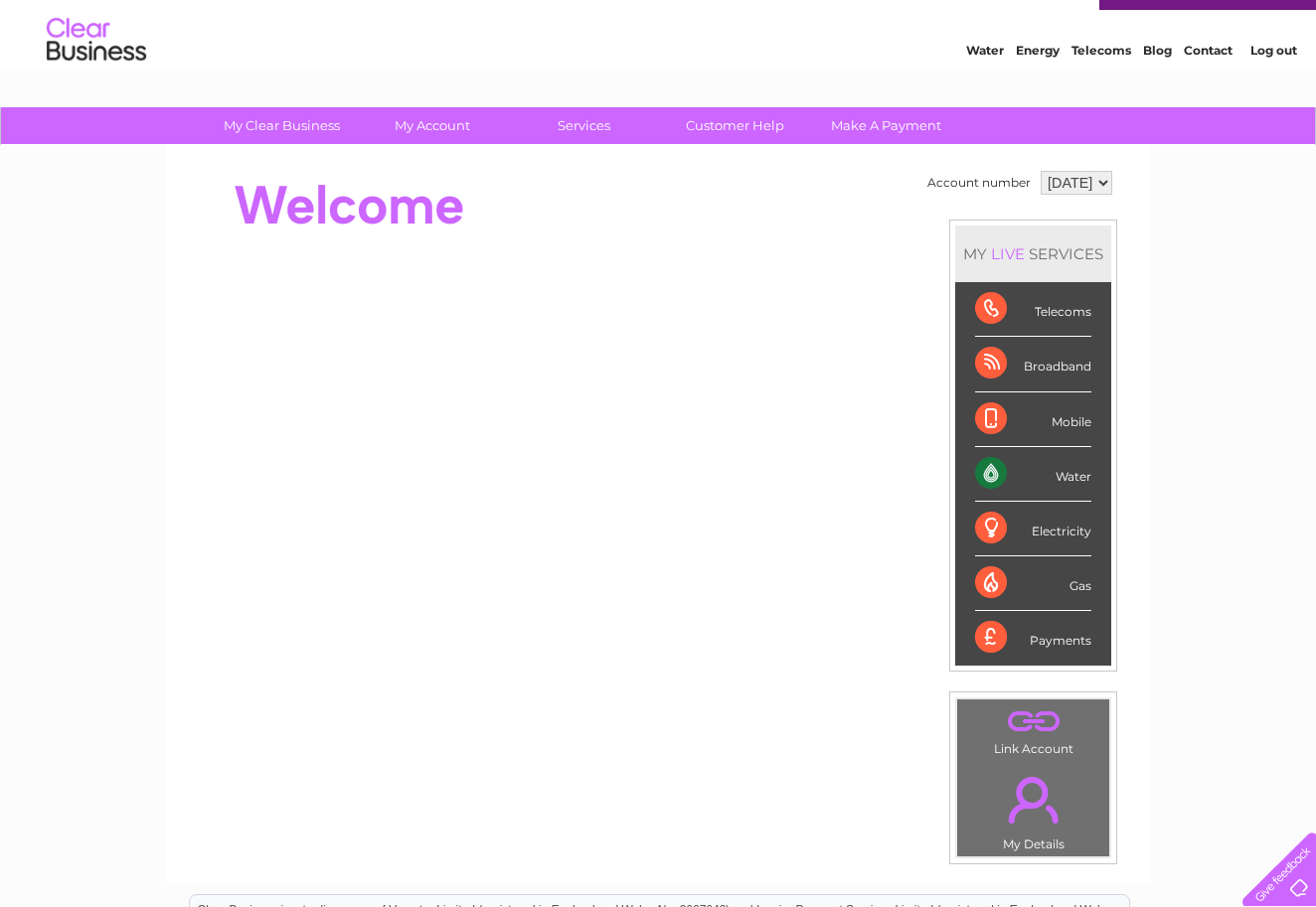 click on "." at bounding box center [1033, 800] 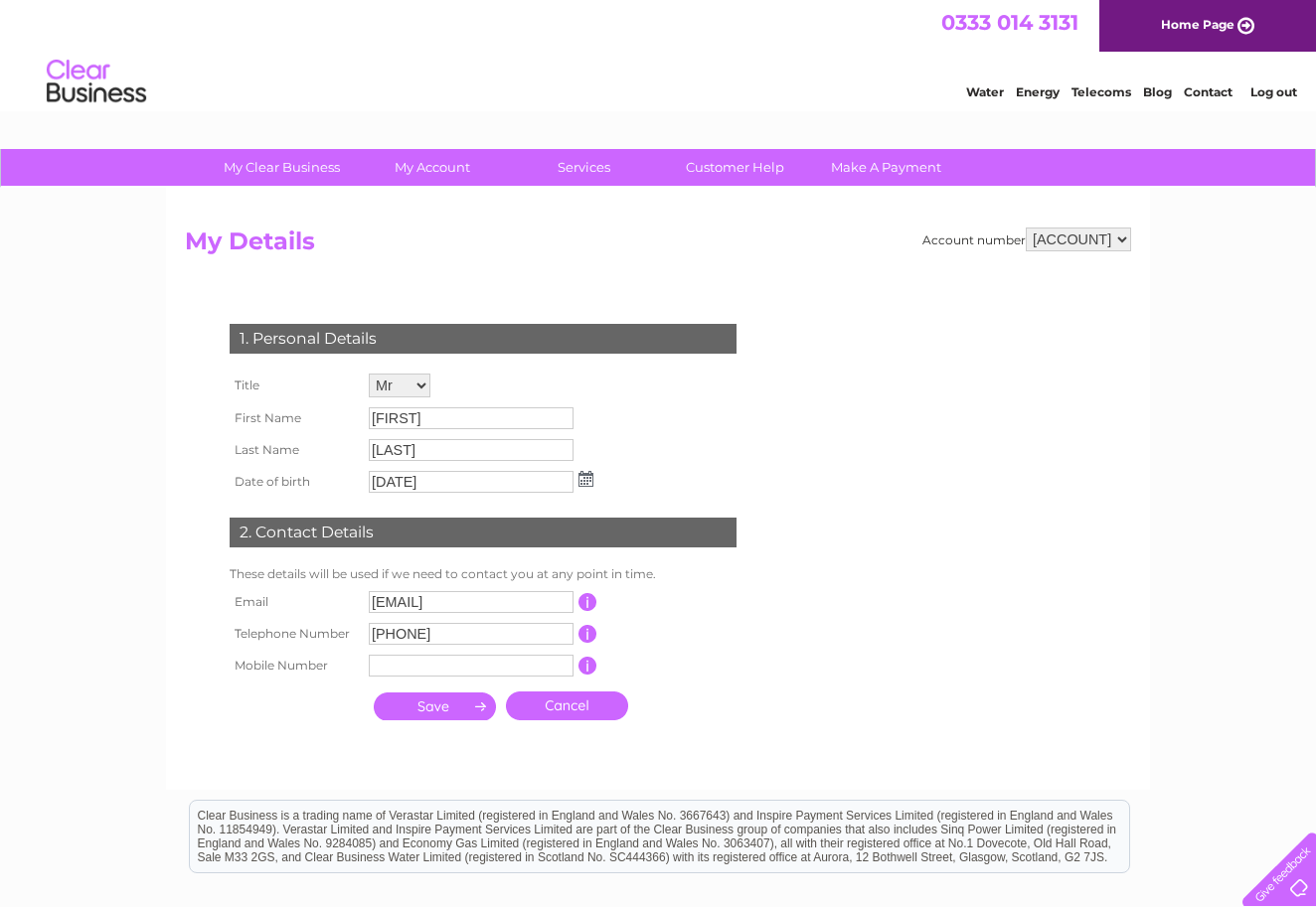 scroll, scrollTop: 0, scrollLeft: 0, axis: both 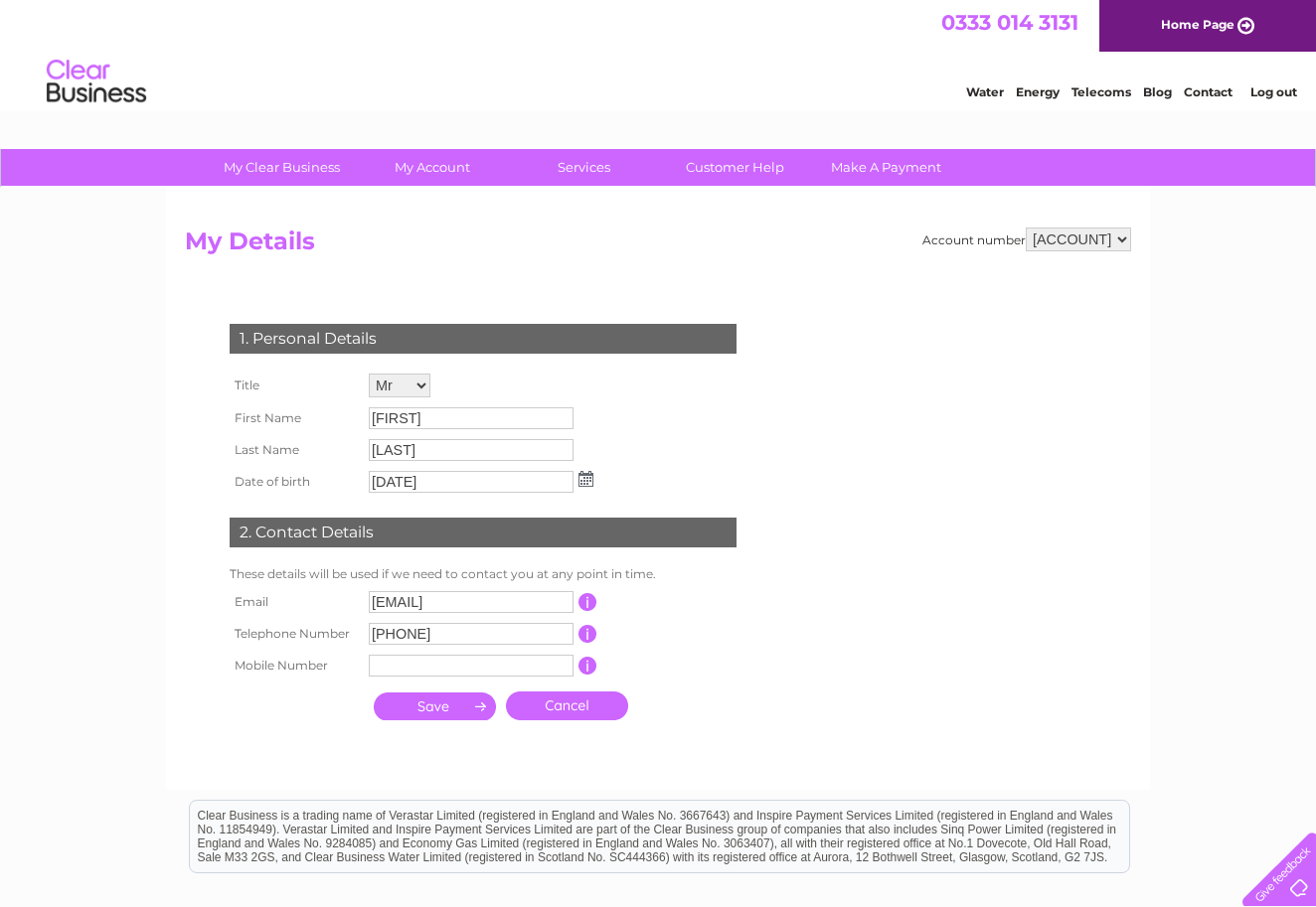 click on "Account number    30320223
My Details
1. Personal Details
Title
Mr
Mrs
Ms
Miss
Dr
Rev
Prof
Other
First Name
Tai
Last Name
Song" at bounding box center (658, 499) 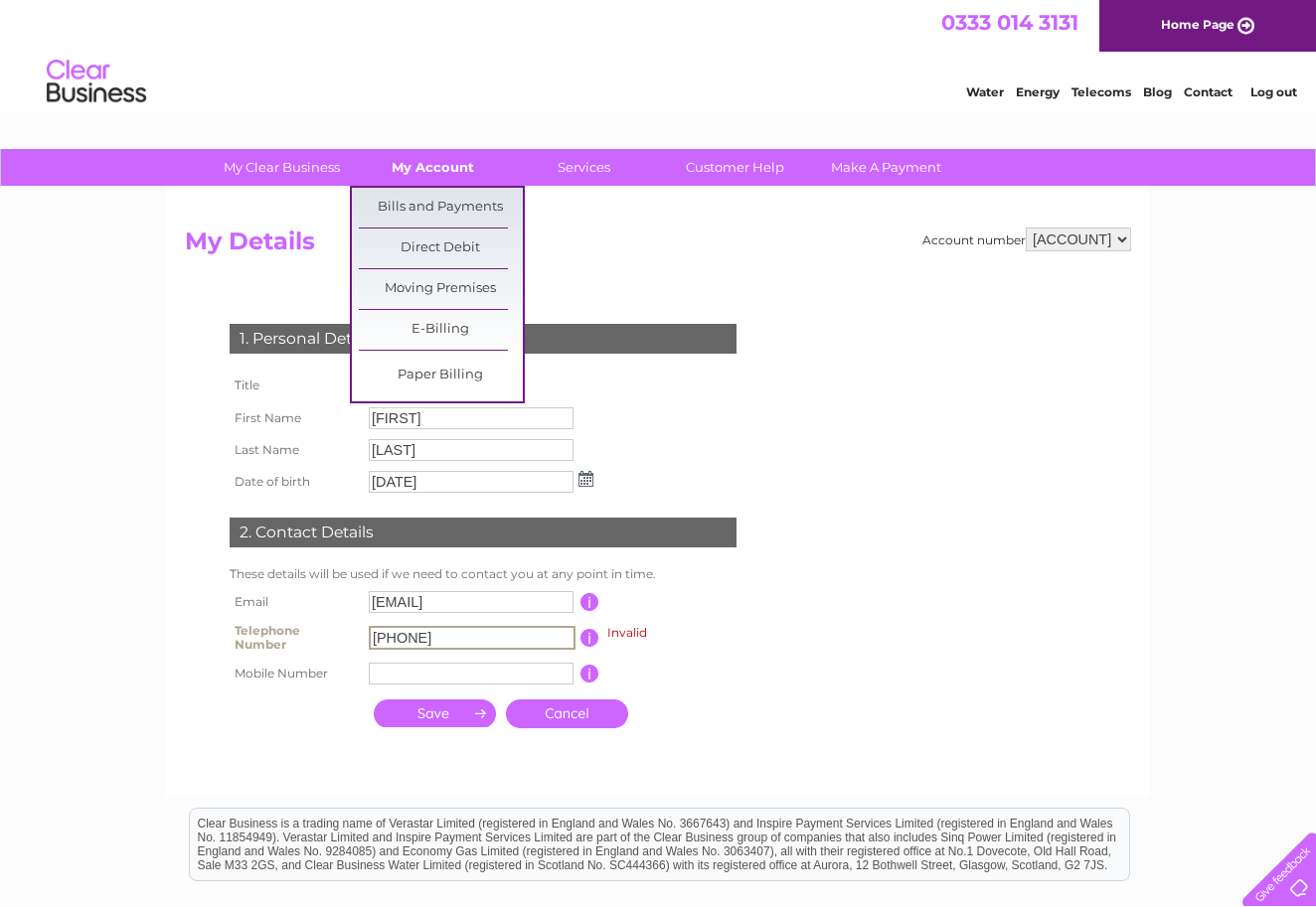 click on "My Account" at bounding box center [432, 167] 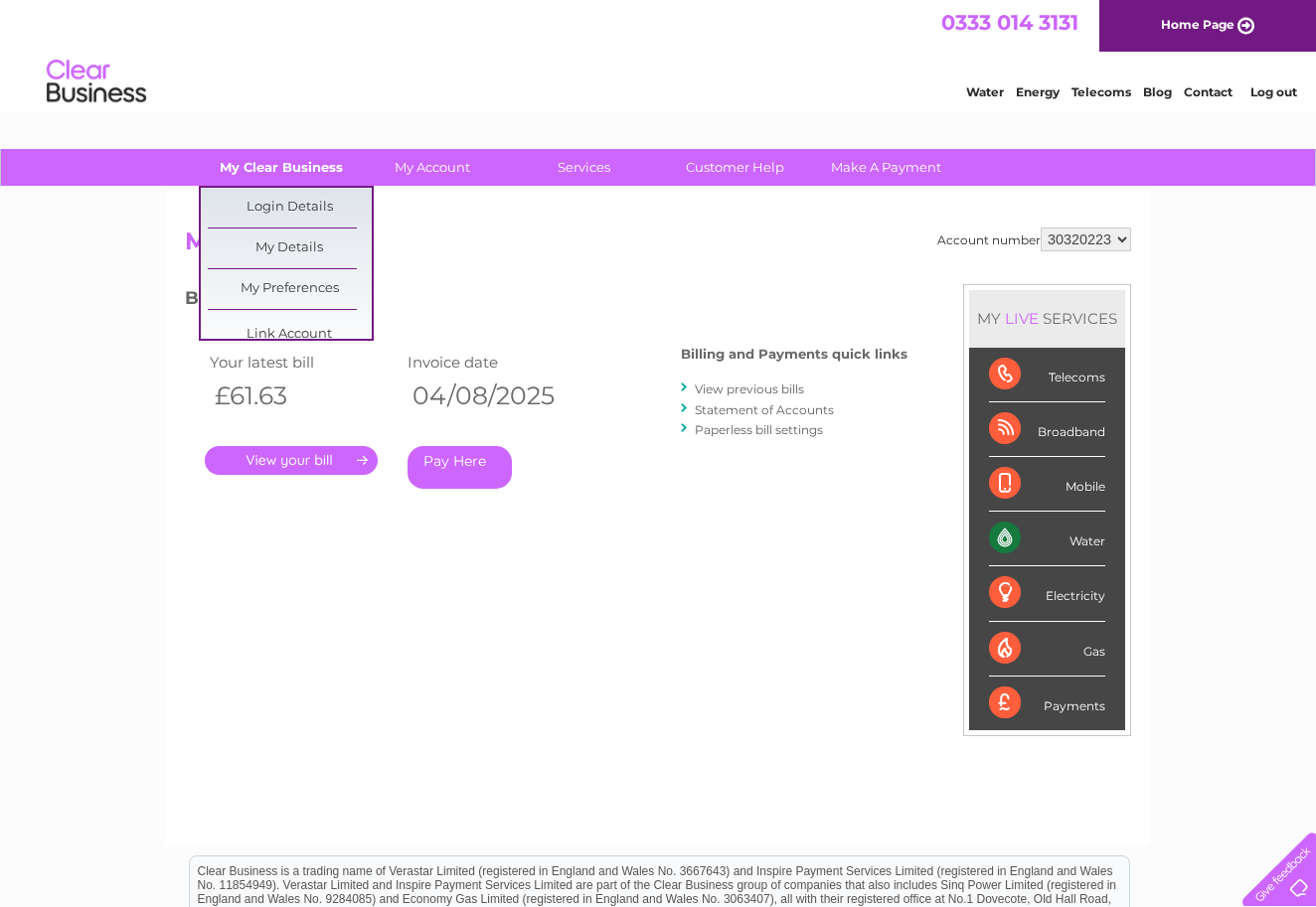 scroll, scrollTop: 0, scrollLeft: 0, axis: both 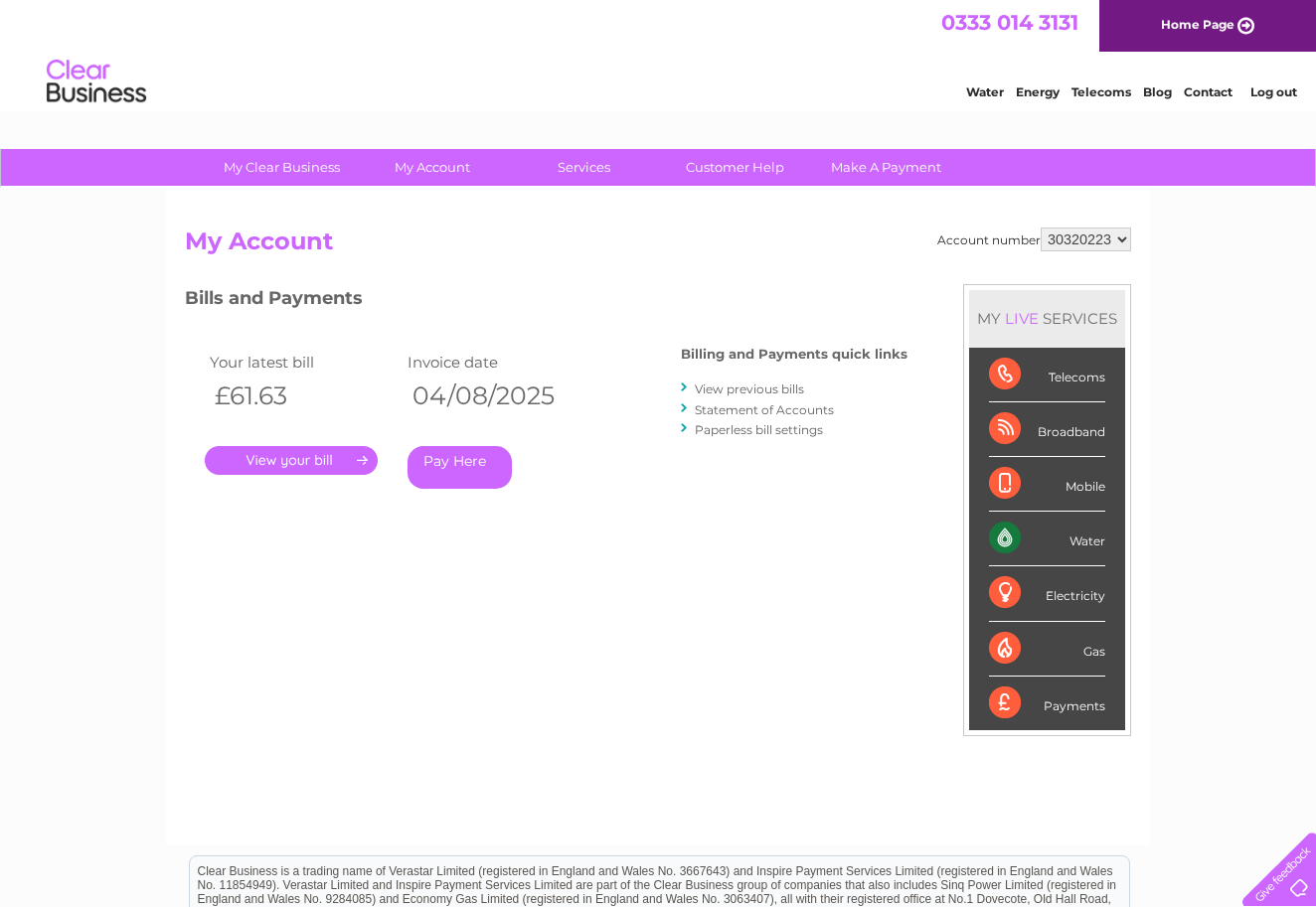 click on "." at bounding box center [291, 460] 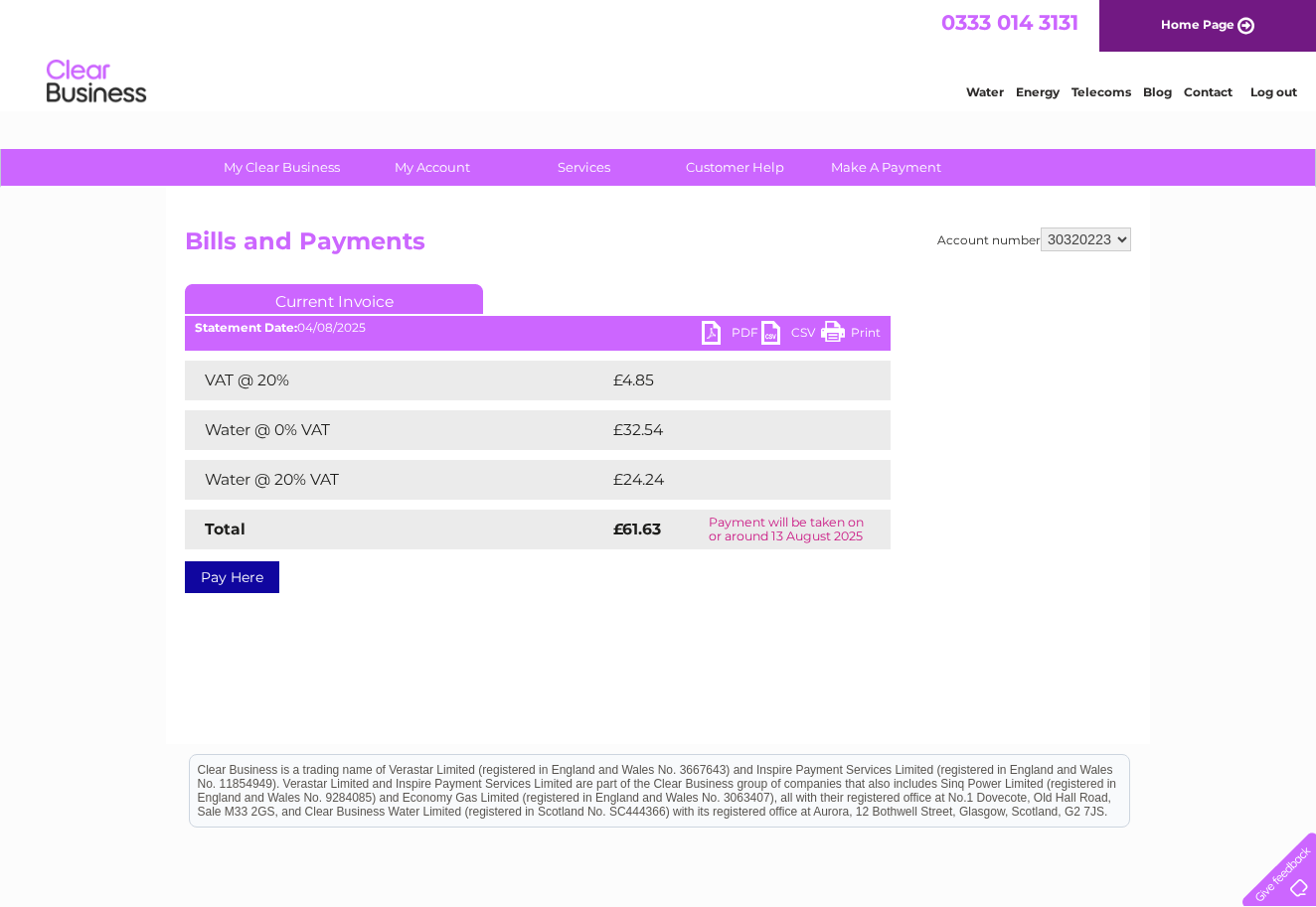 scroll, scrollTop: 0, scrollLeft: 0, axis: both 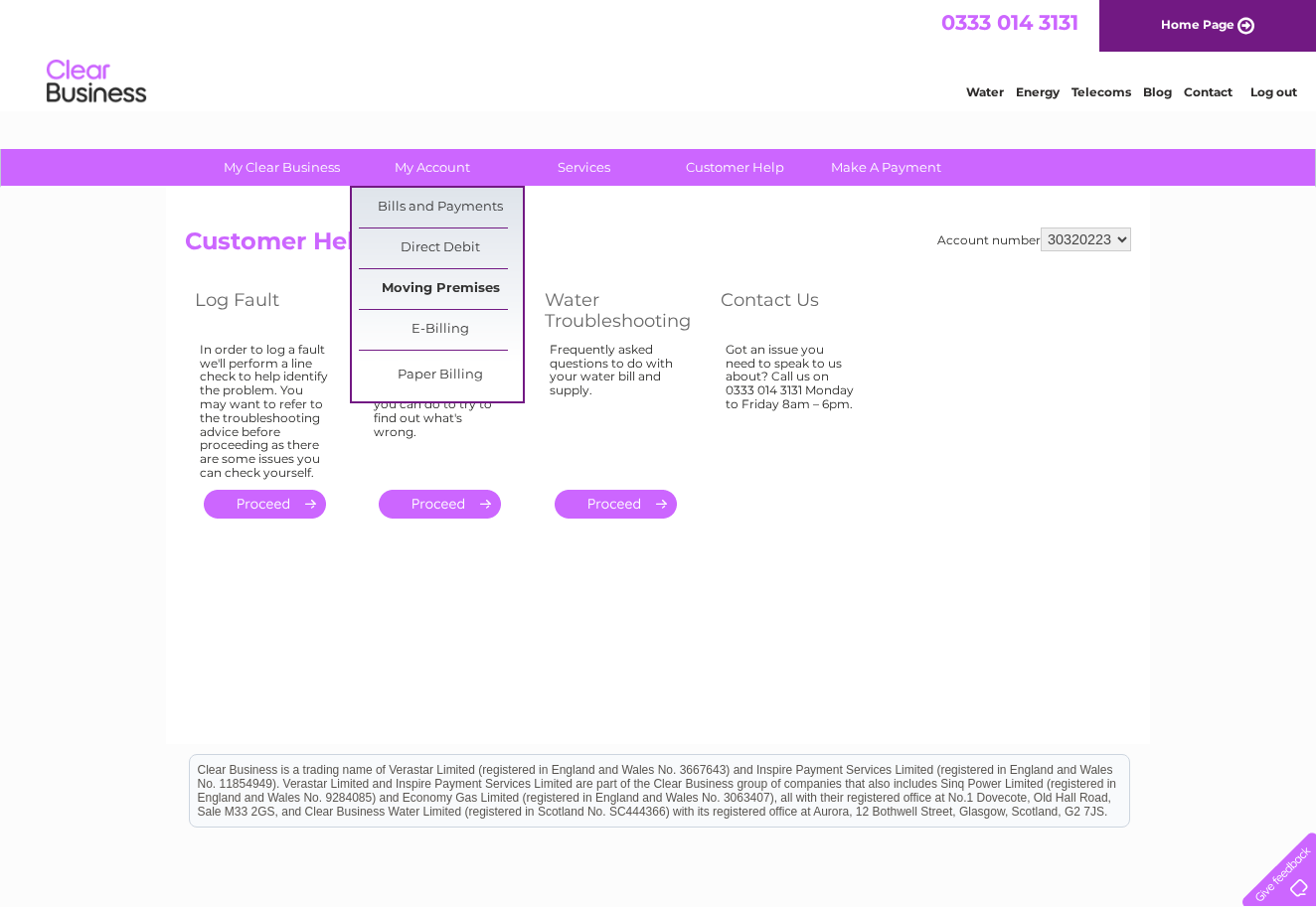 click on "Moving Premises" at bounding box center (440, 289) 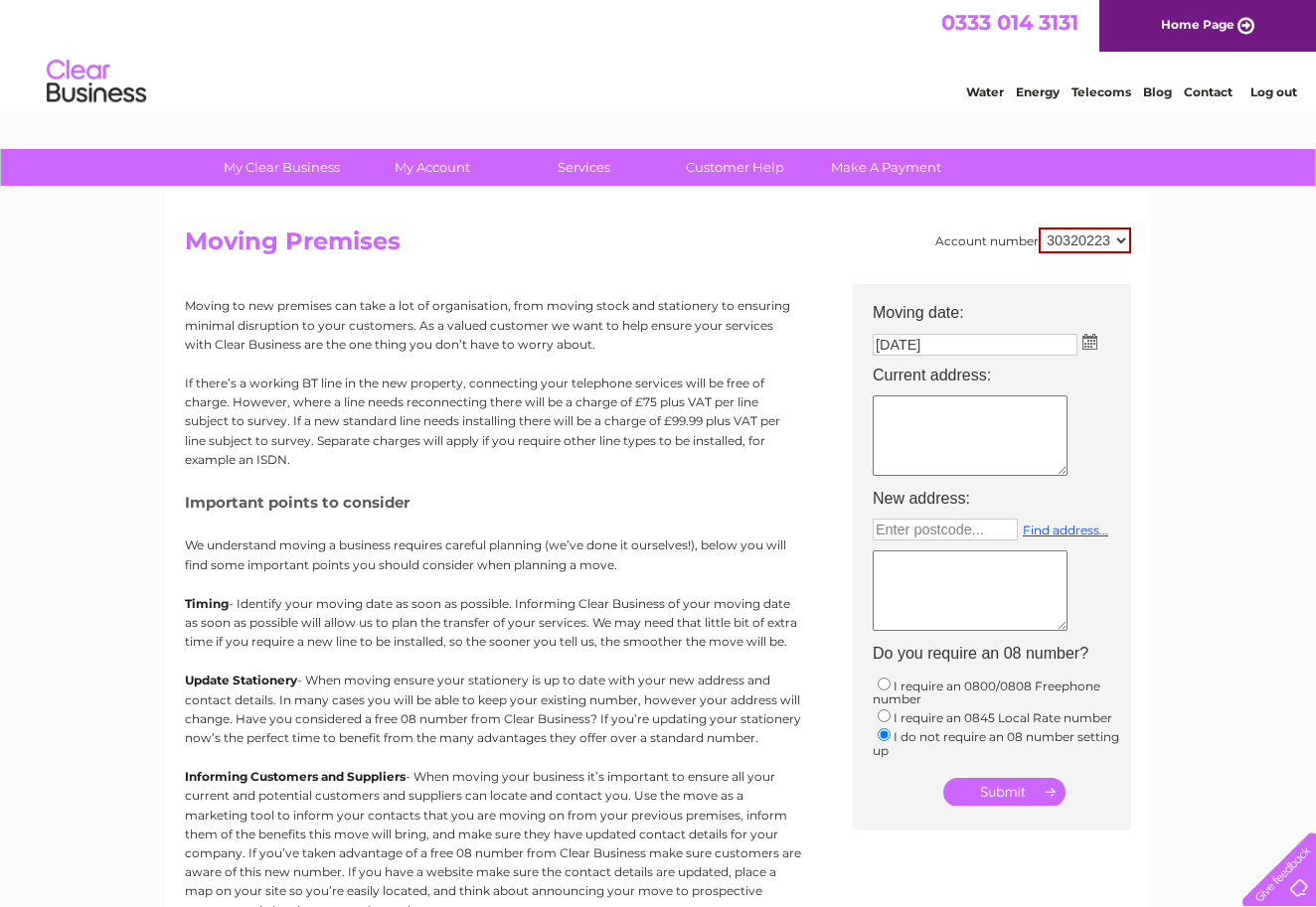 scroll, scrollTop: 0, scrollLeft: 0, axis: both 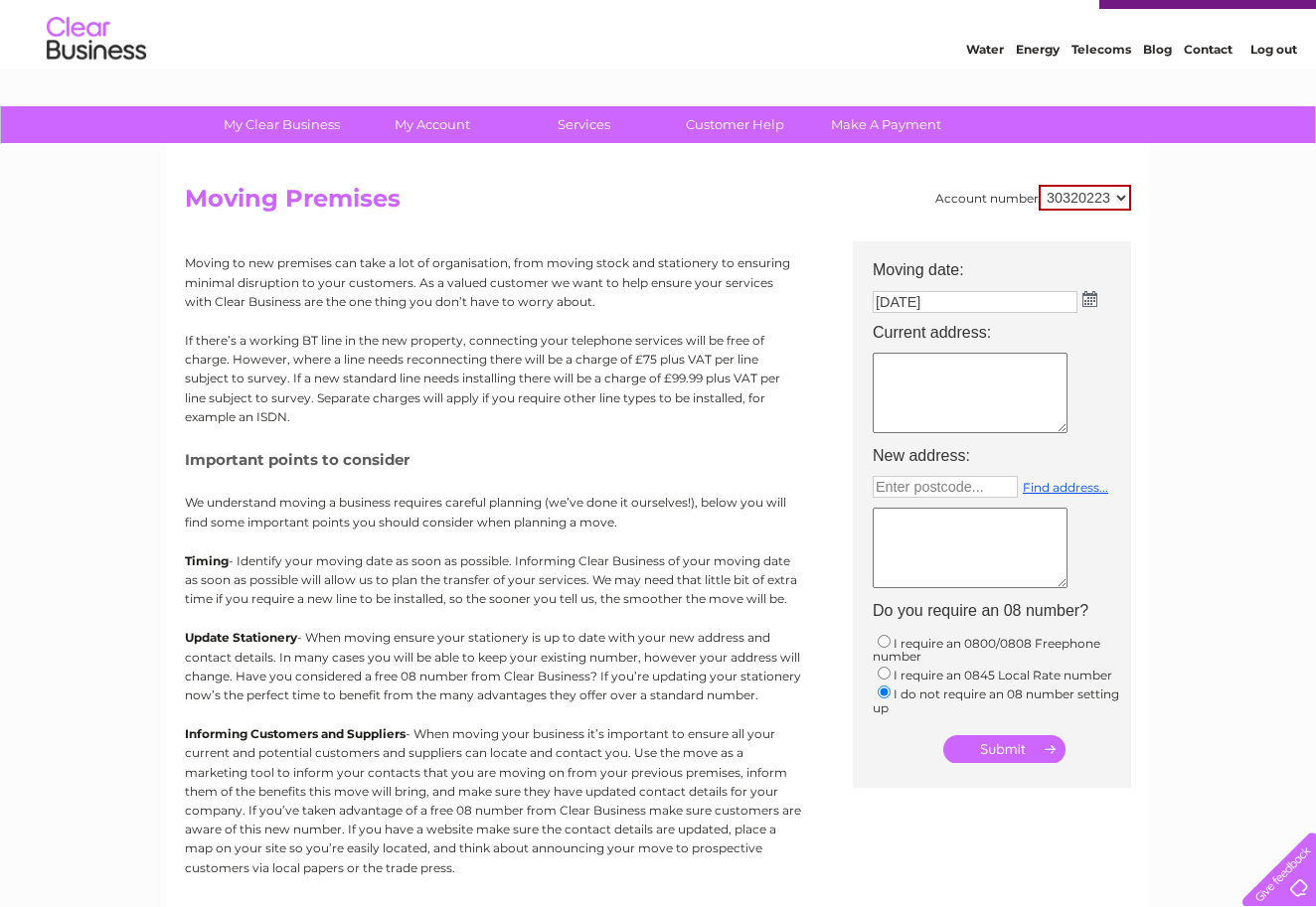 click on "My Clear Business
Login Details
My Details
My Preferences
Link Account
My Account
Bills and Payments   Direct Debit   Moving Premises" at bounding box center [658, 688] 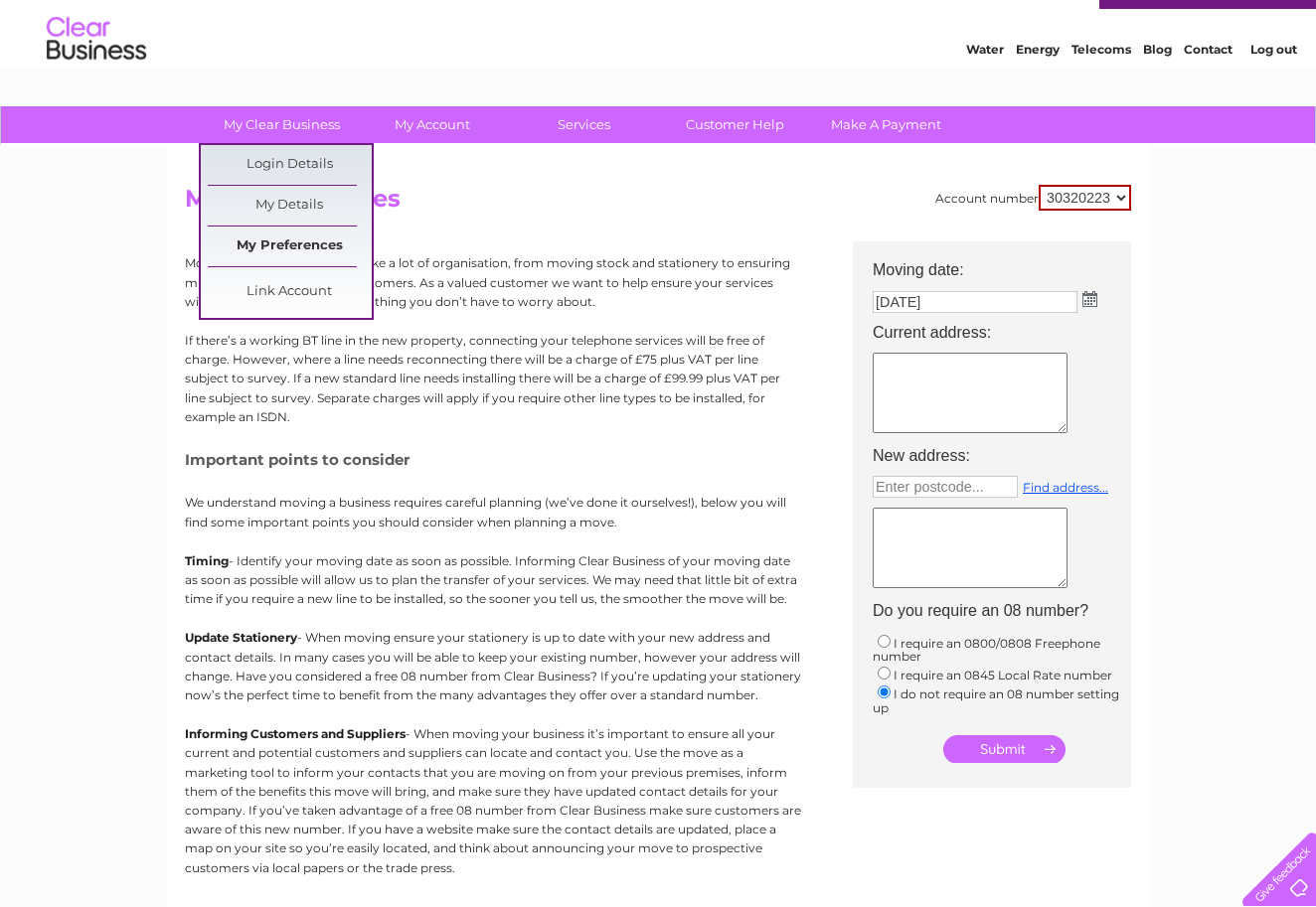 click on "My Preferences" at bounding box center [289, 246] 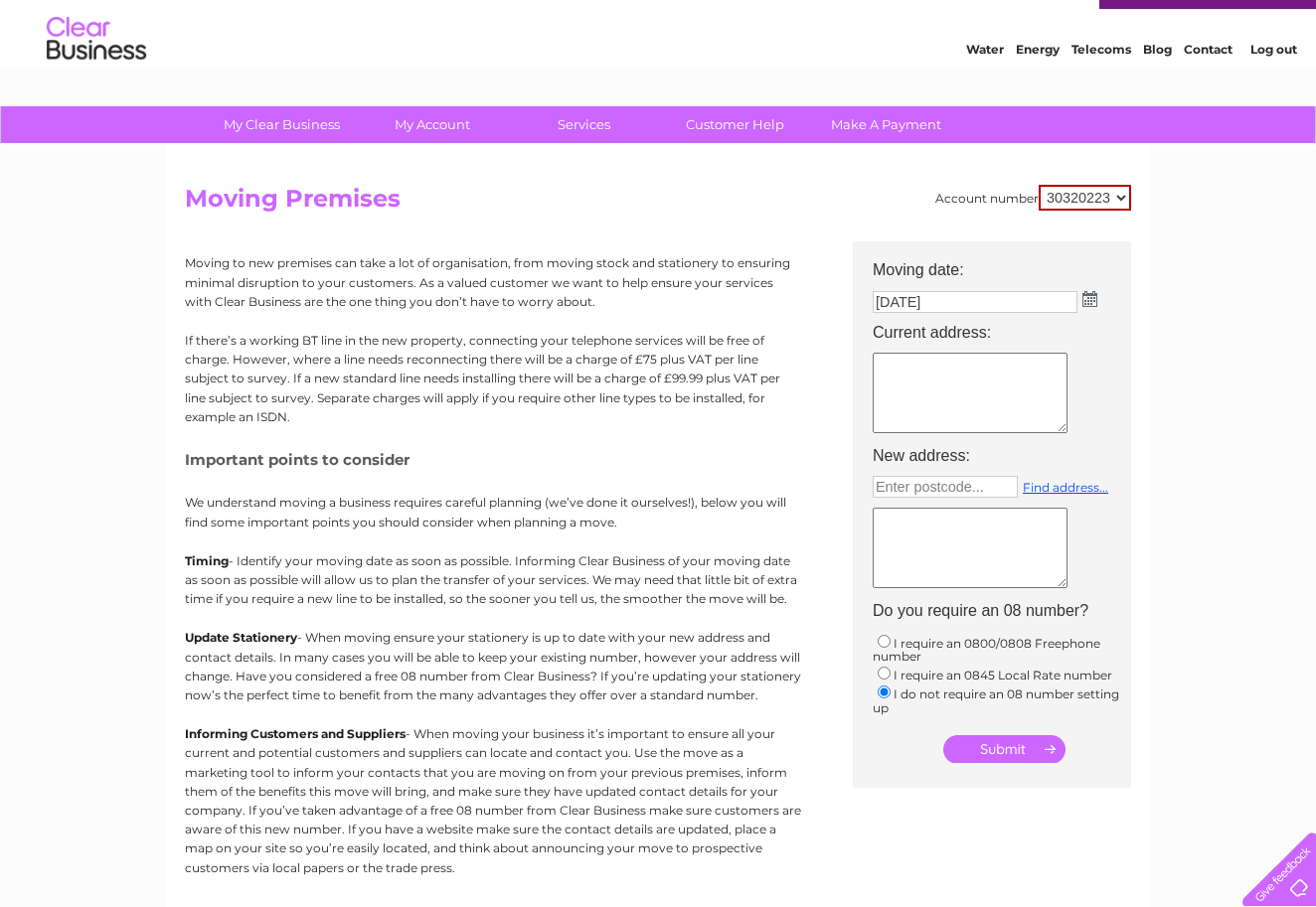 click on "Important points to consider" at bounding box center [493, 459] 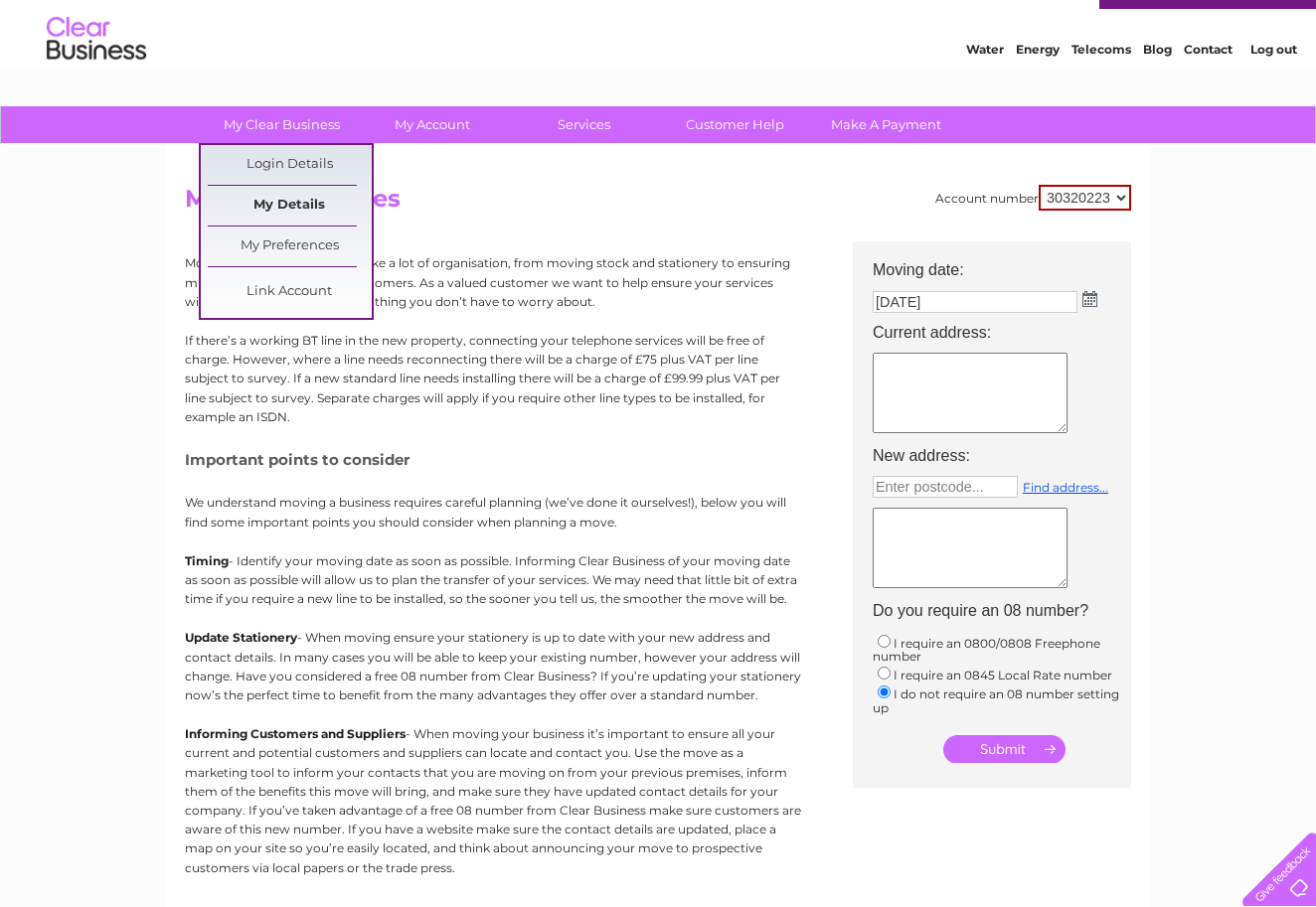 click on "My Details" at bounding box center (289, 206) 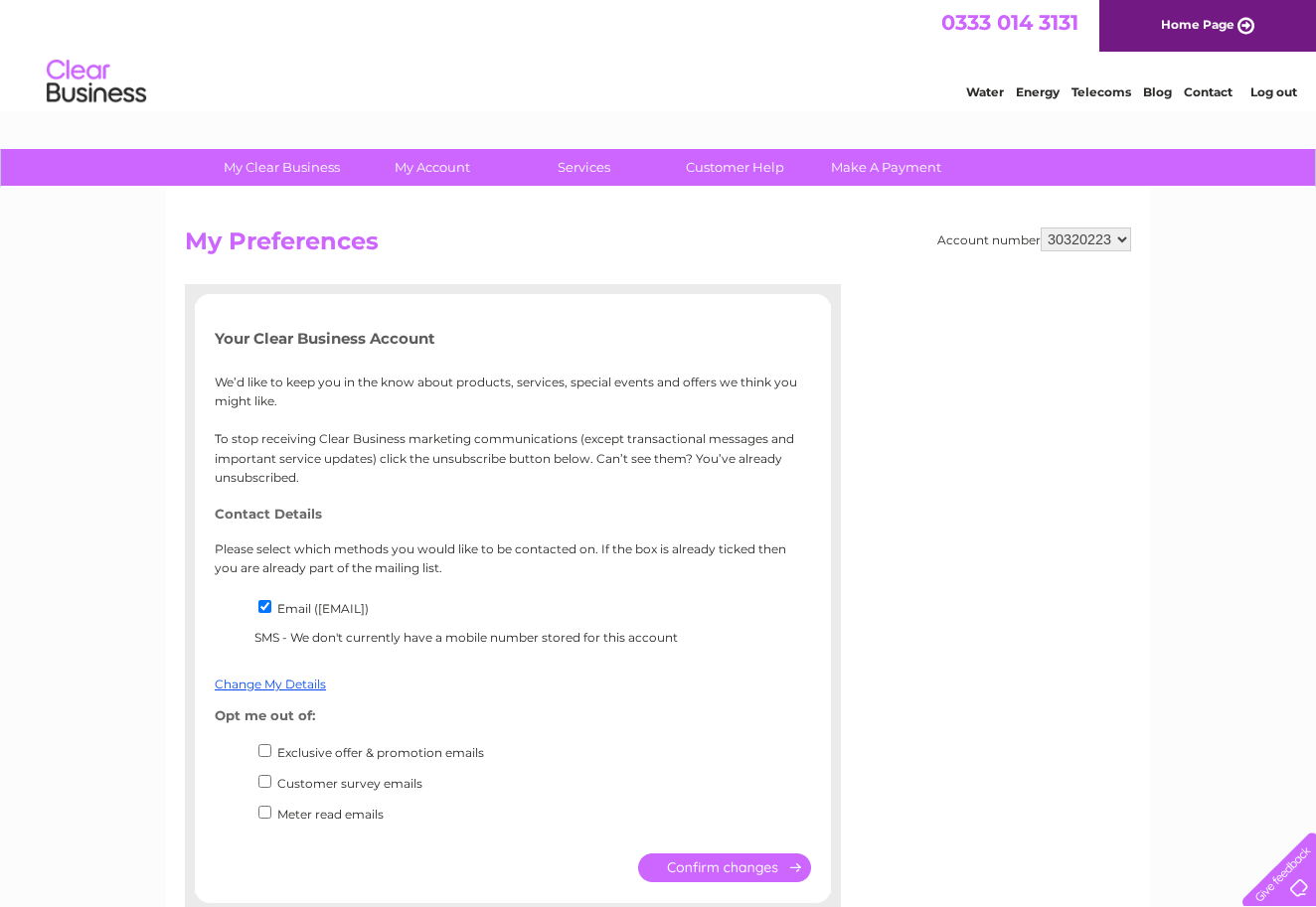 scroll, scrollTop: 0, scrollLeft: 0, axis: both 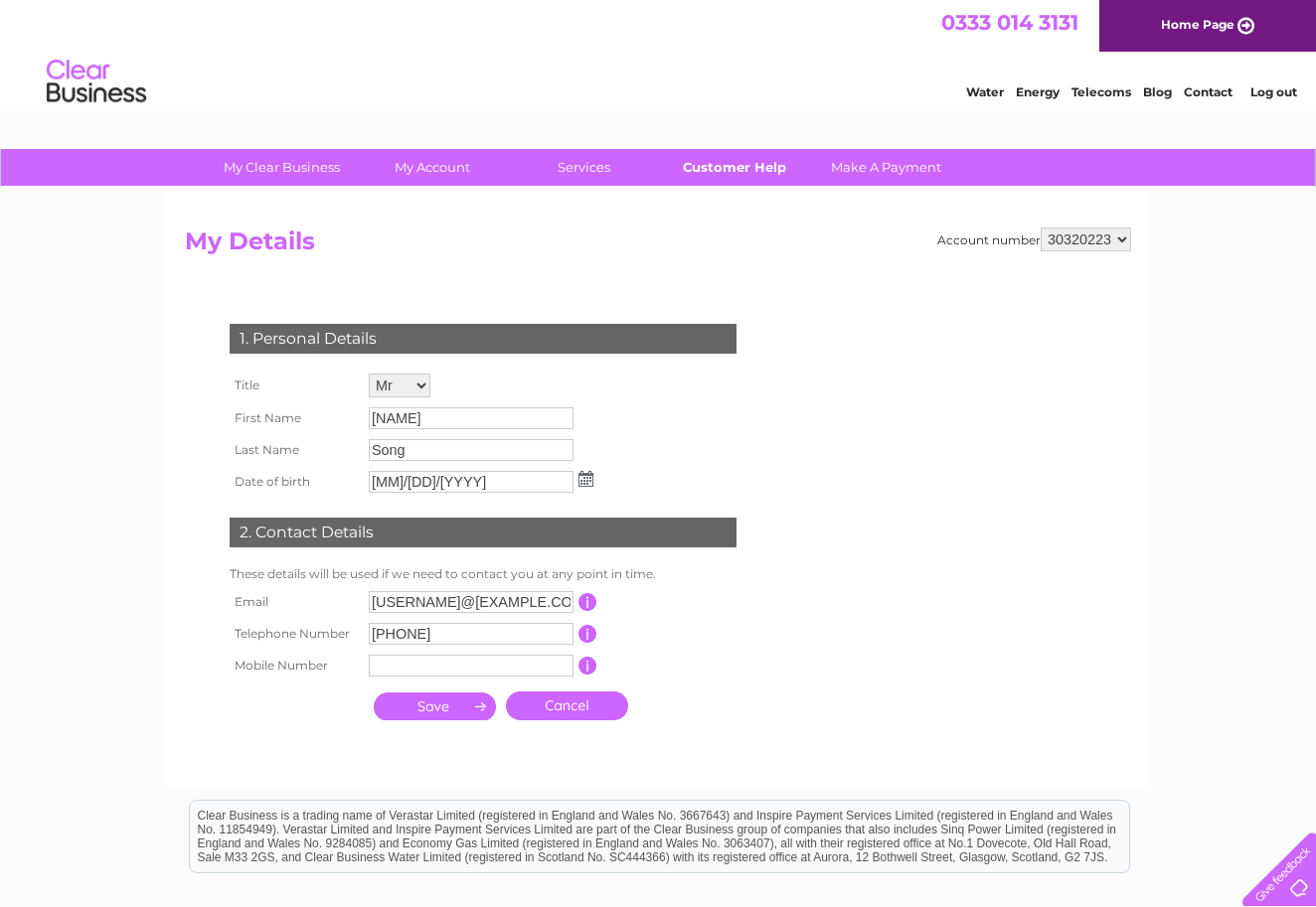 click on "Customer Help" at bounding box center [735, 167] 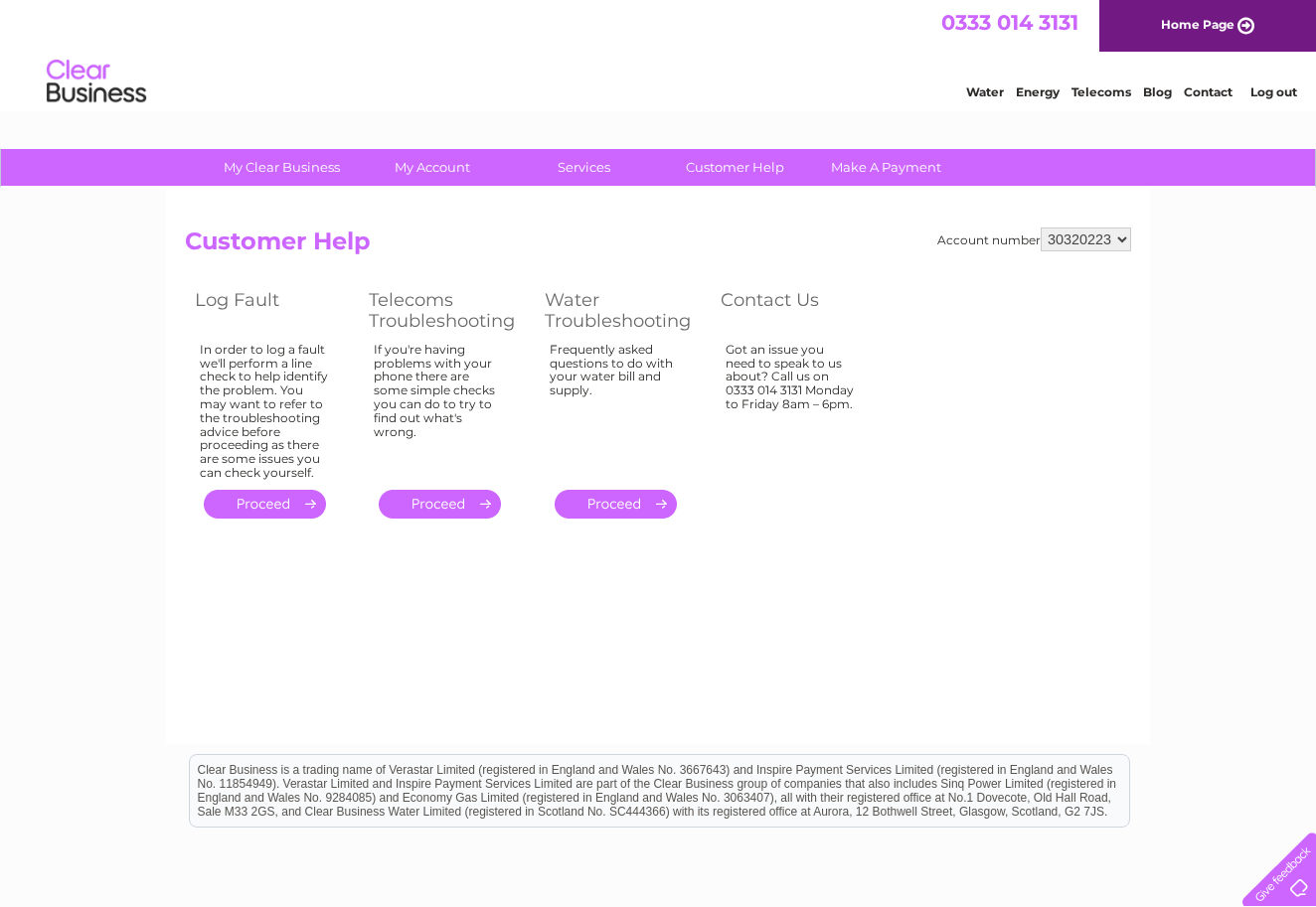 scroll, scrollTop: 0, scrollLeft: 0, axis: both 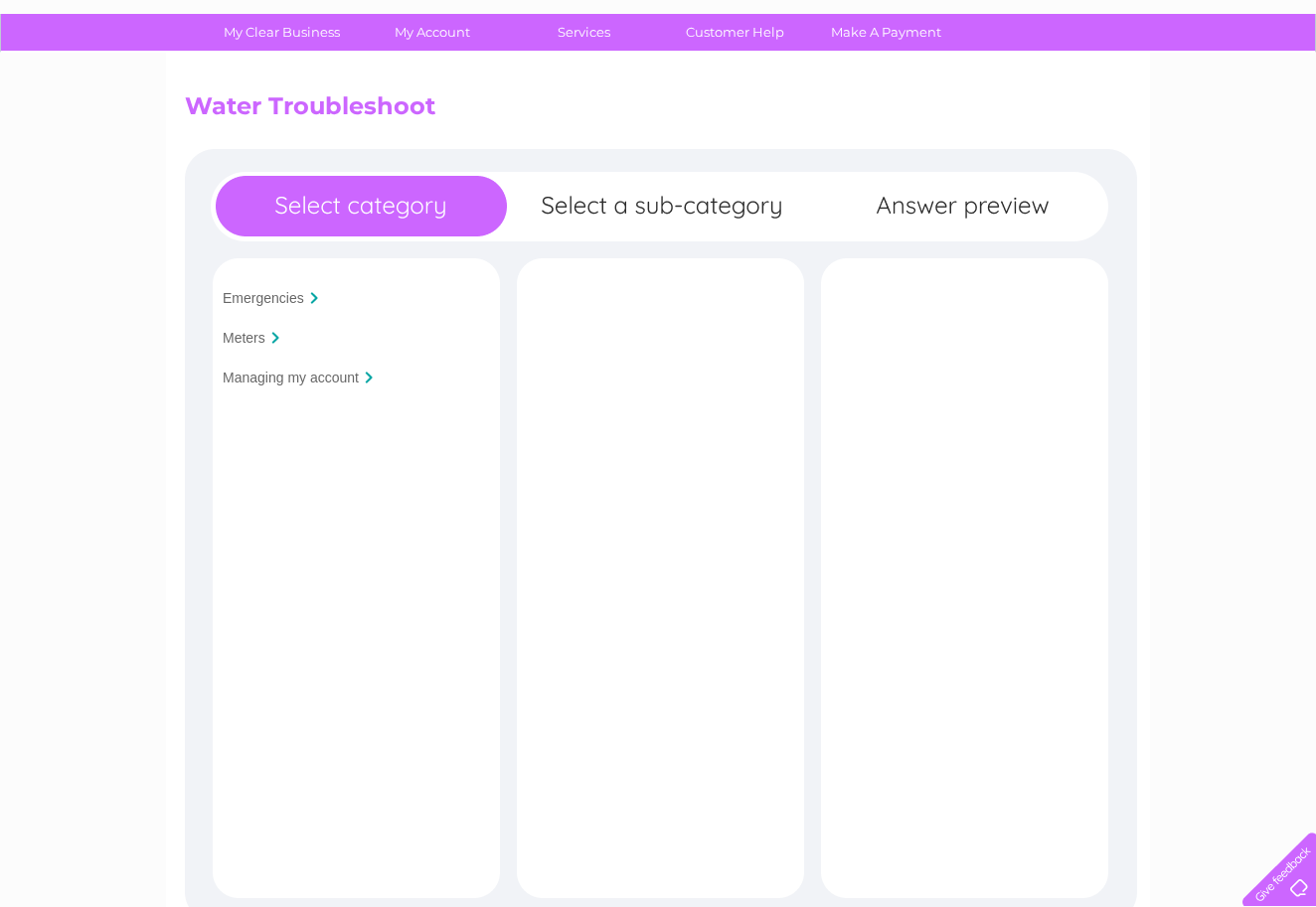click on "Emergencies
Meters
Managing my account
Is your premises flooded?" at bounding box center [661, 611] 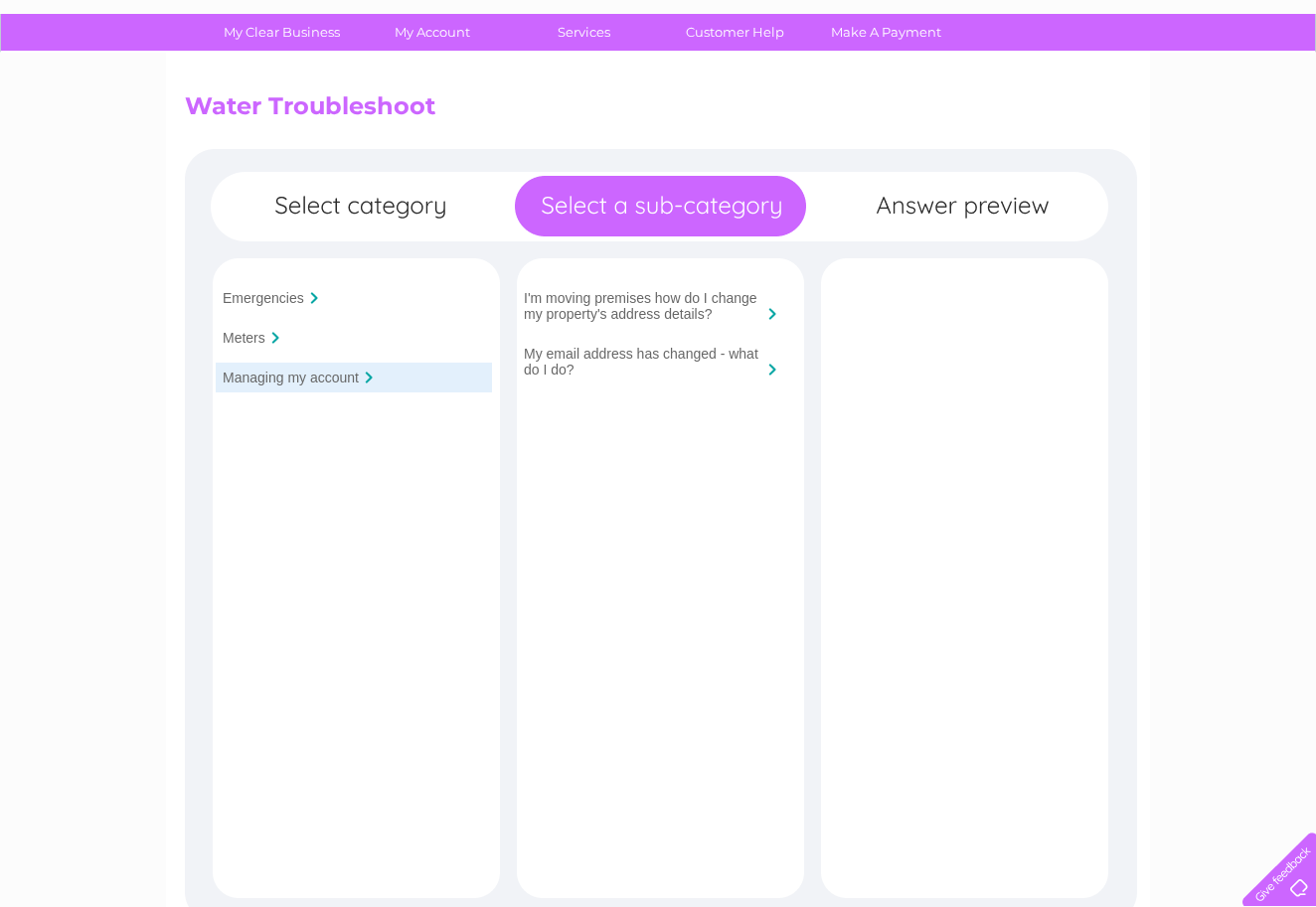 click on "Emergencies
Meters
Managing my account
Is your premises flooded?" at bounding box center [661, 611] 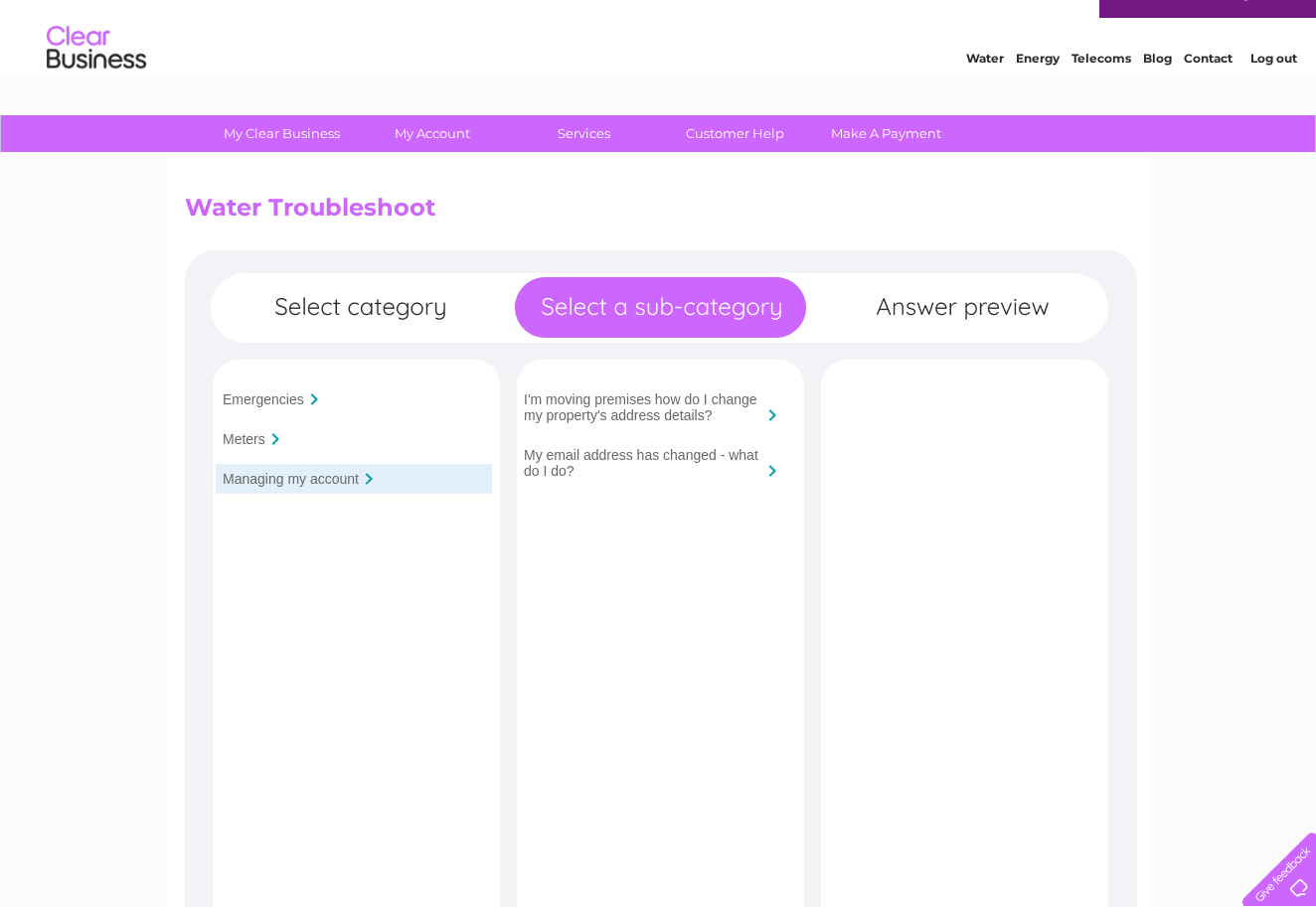 scroll, scrollTop: 33, scrollLeft: 0, axis: vertical 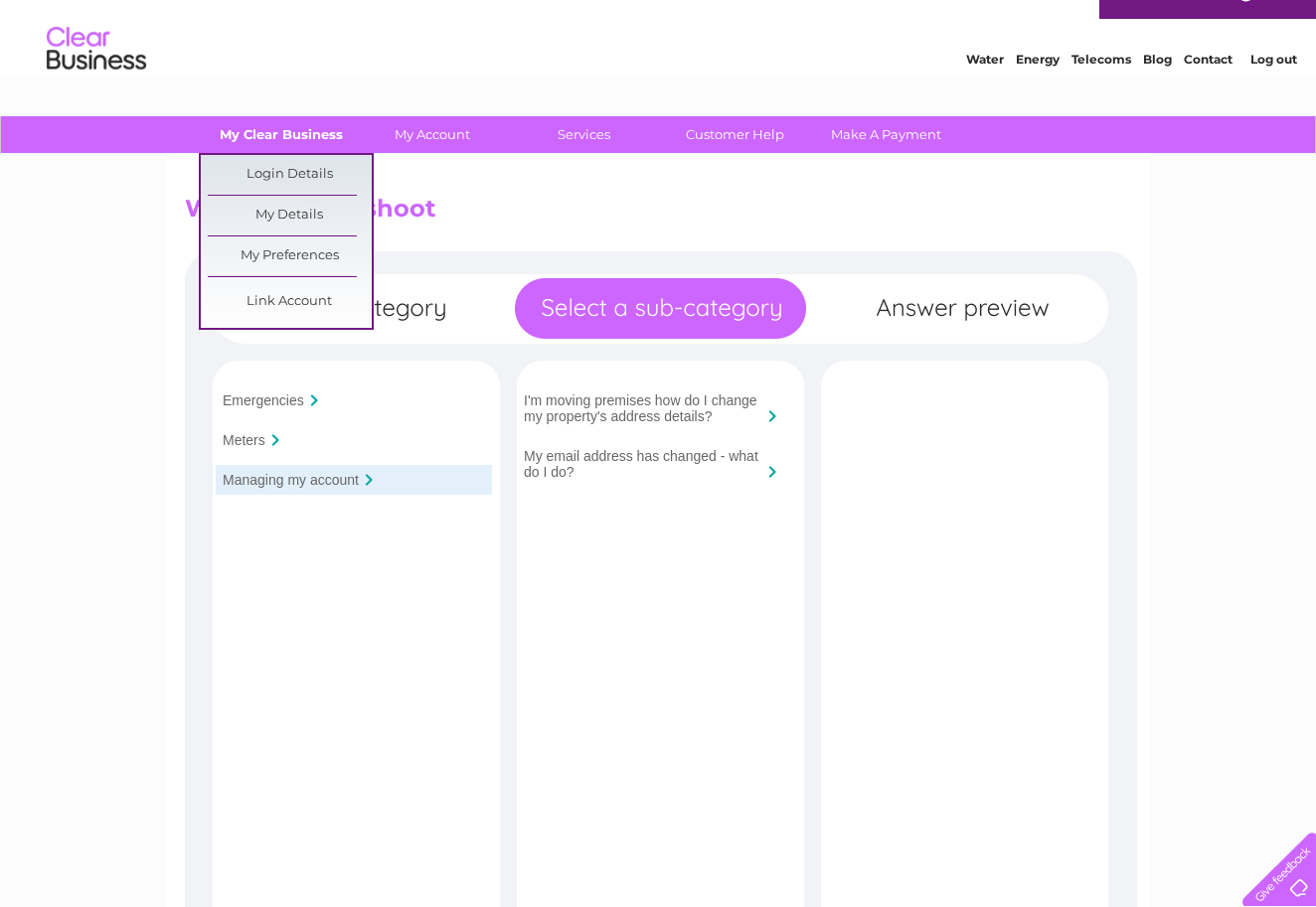click on "My Clear Business" at bounding box center [281, 134] 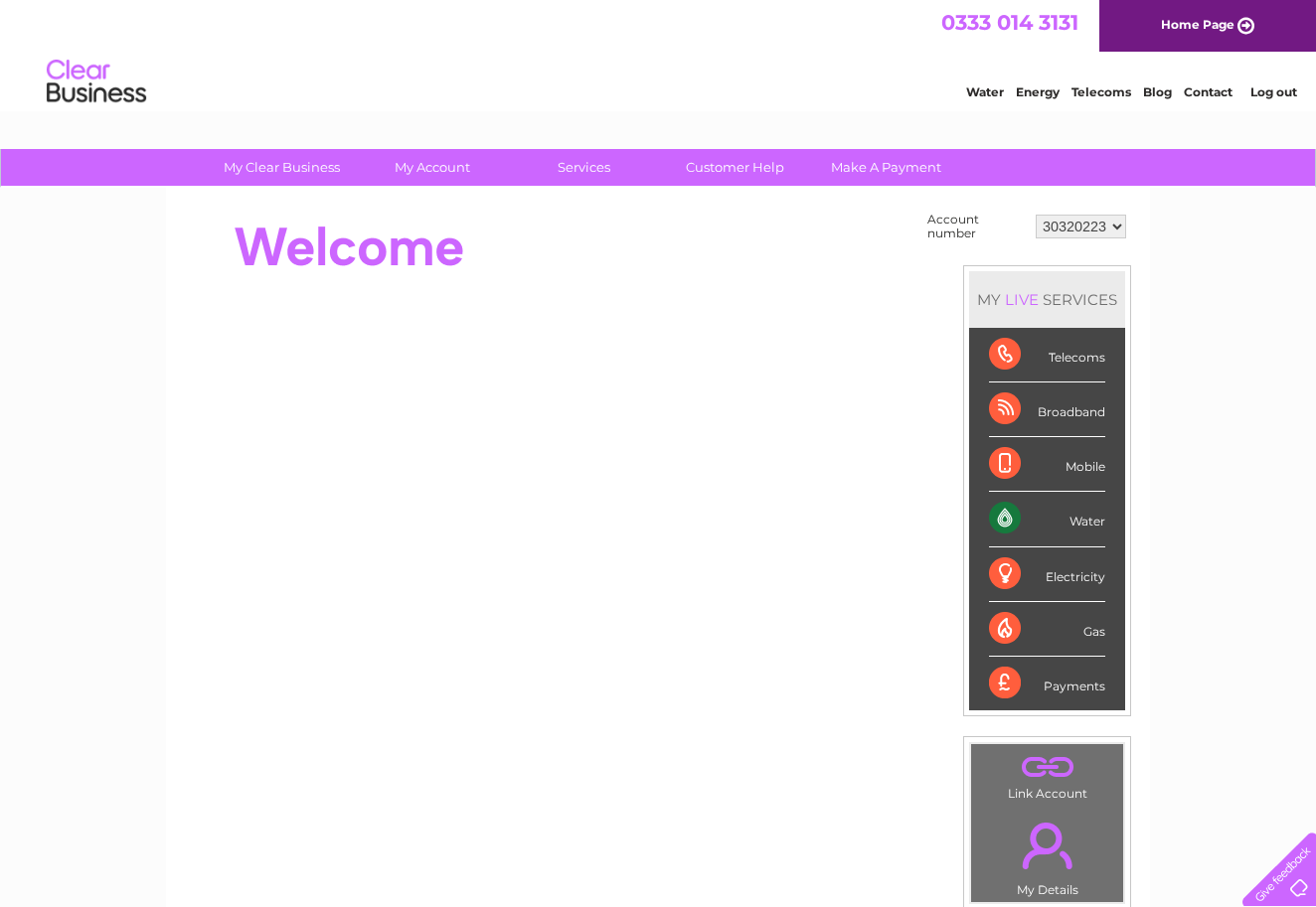 scroll, scrollTop: 0, scrollLeft: 0, axis: both 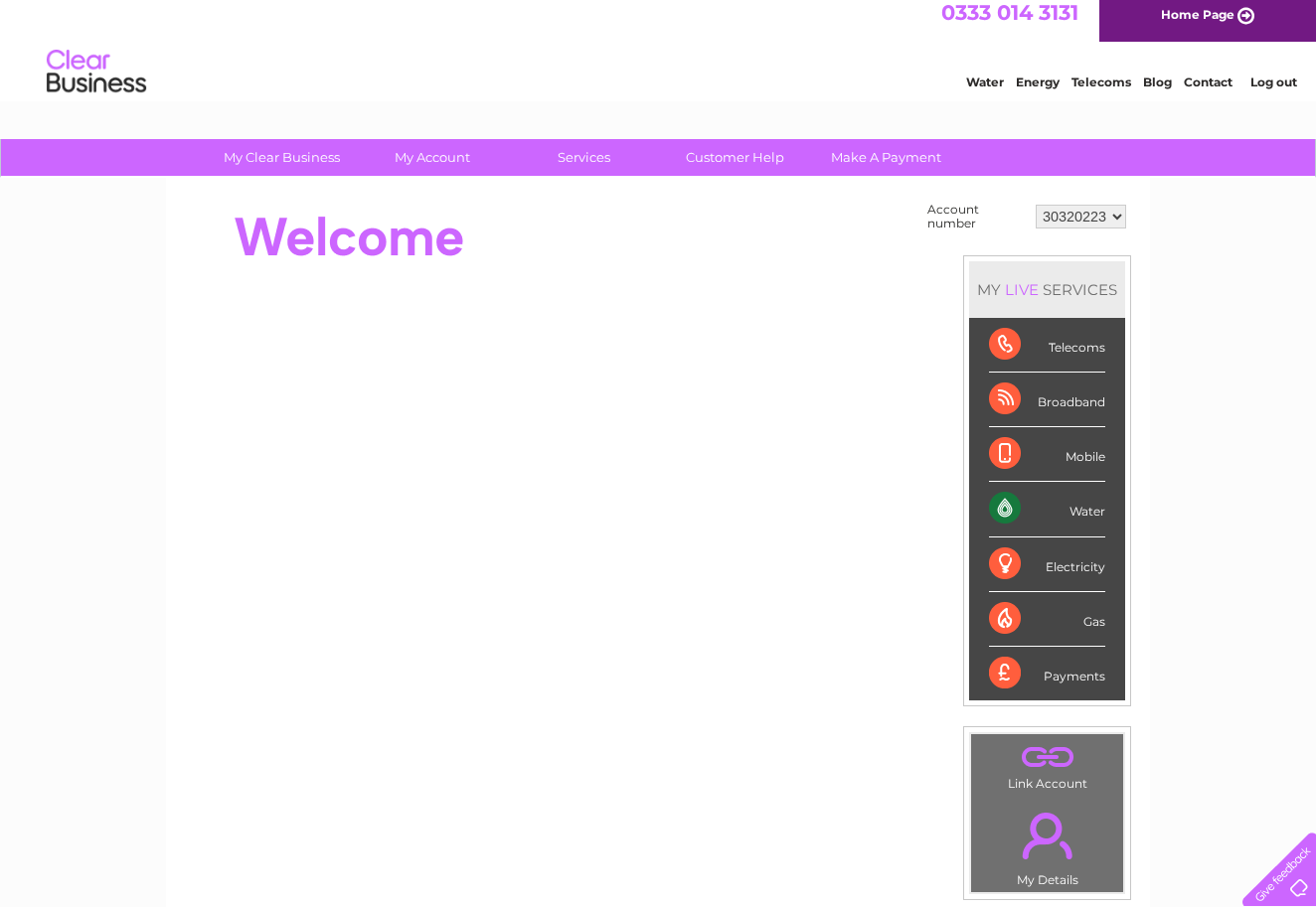 click on "Contact" at bounding box center [1208, 81] 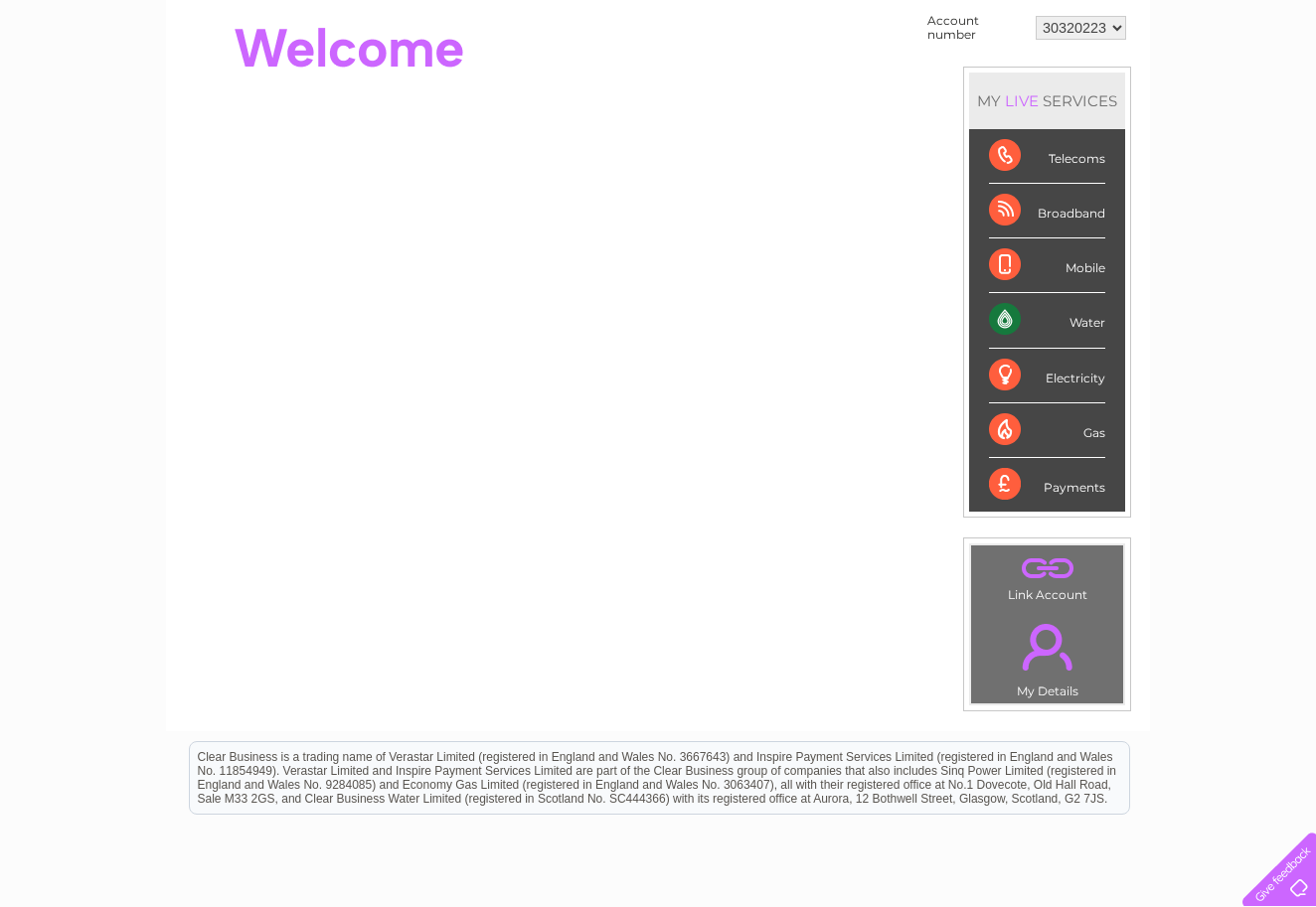 scroll, scrollTop: 197, scrollLeft: 0, axis: vertical 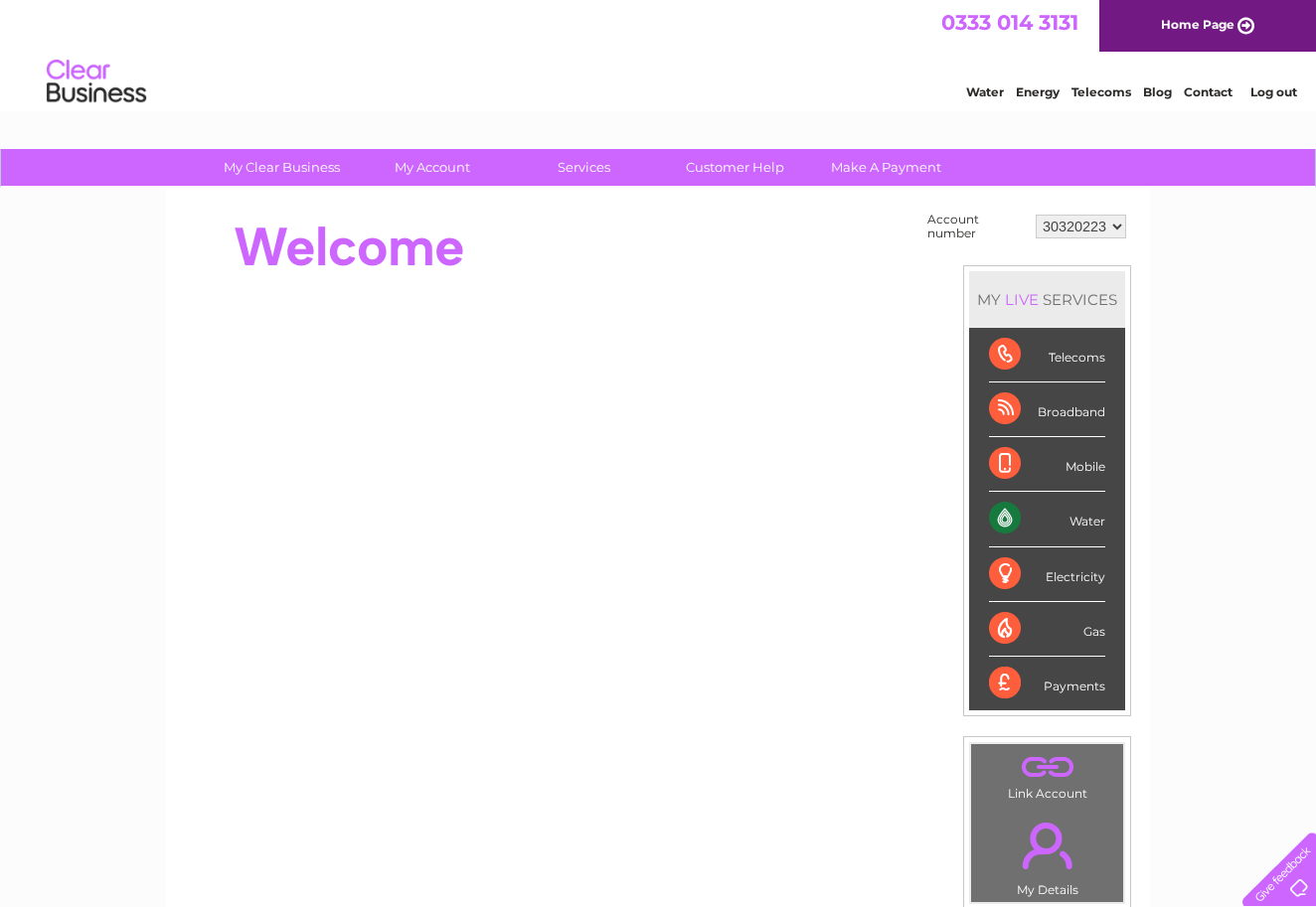 click on "Contact" at bounding box center [1208, 91] 